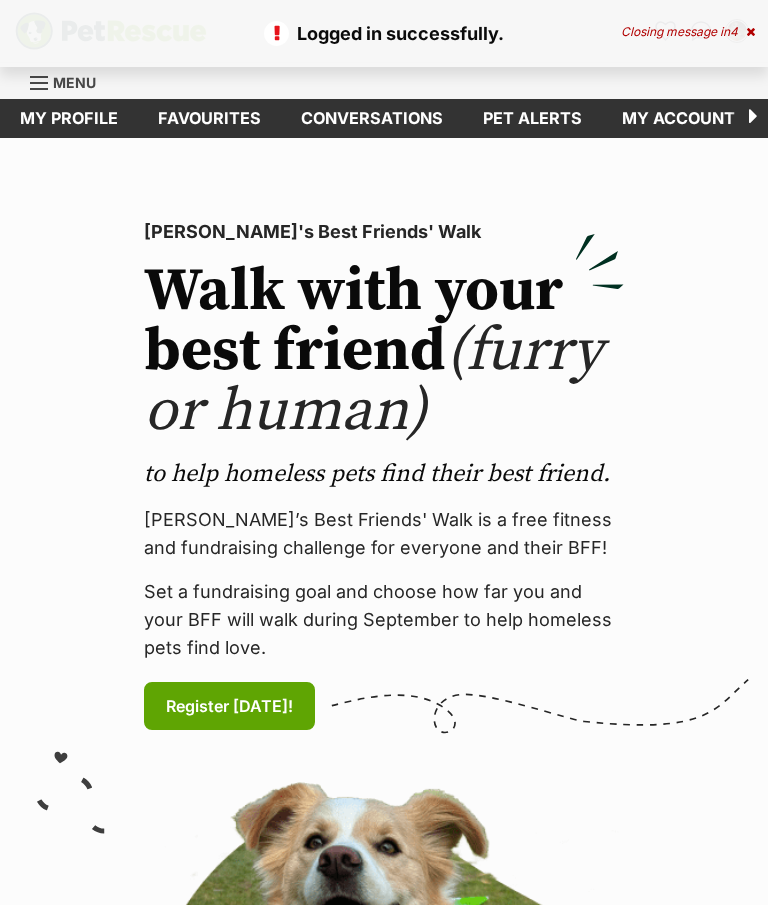 scroll, scrollTop: 0, scrollLeft: 0, axis: both 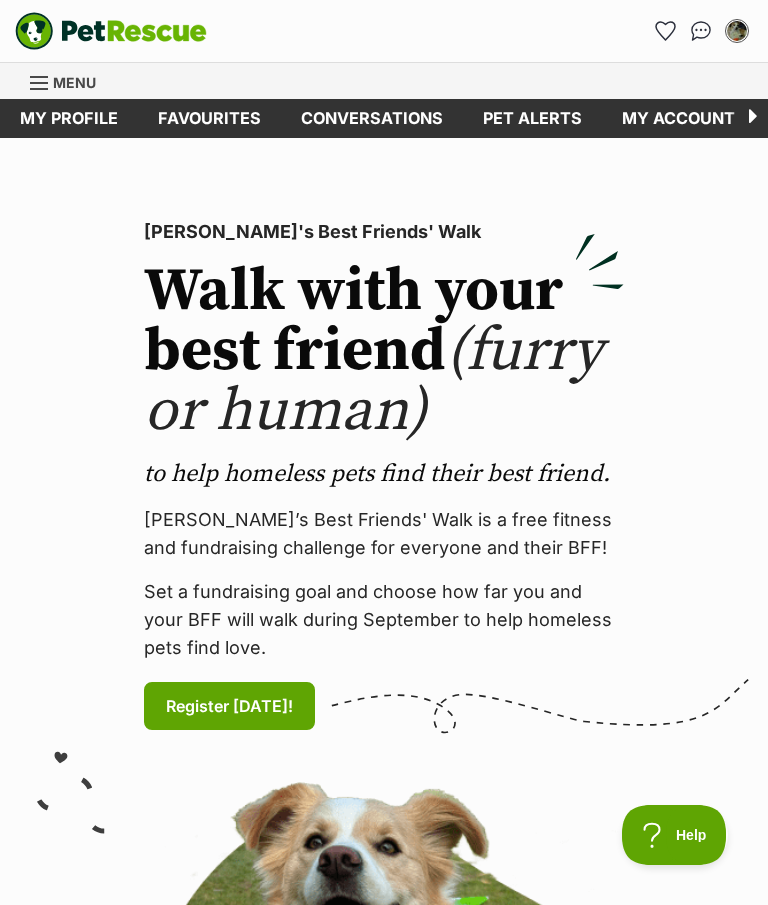 click on "My account" at bounding box center (678, 118) 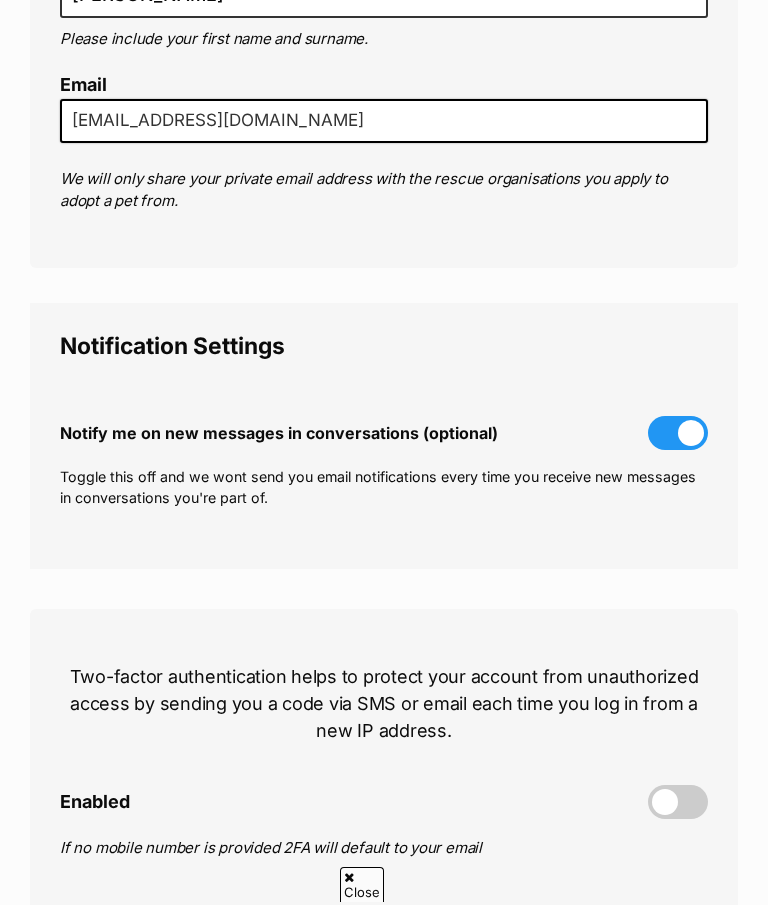 scroll, scrollTop: 452, scrollLeft: 0, axis: vertical 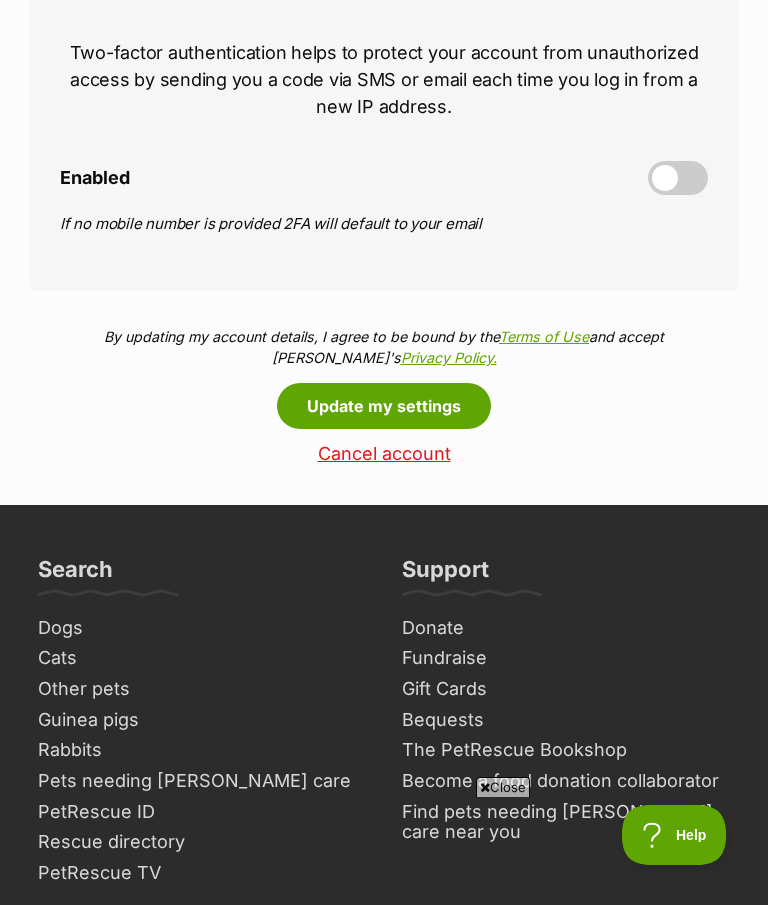 click on "Update my settings" at bounding box center (384, 406) 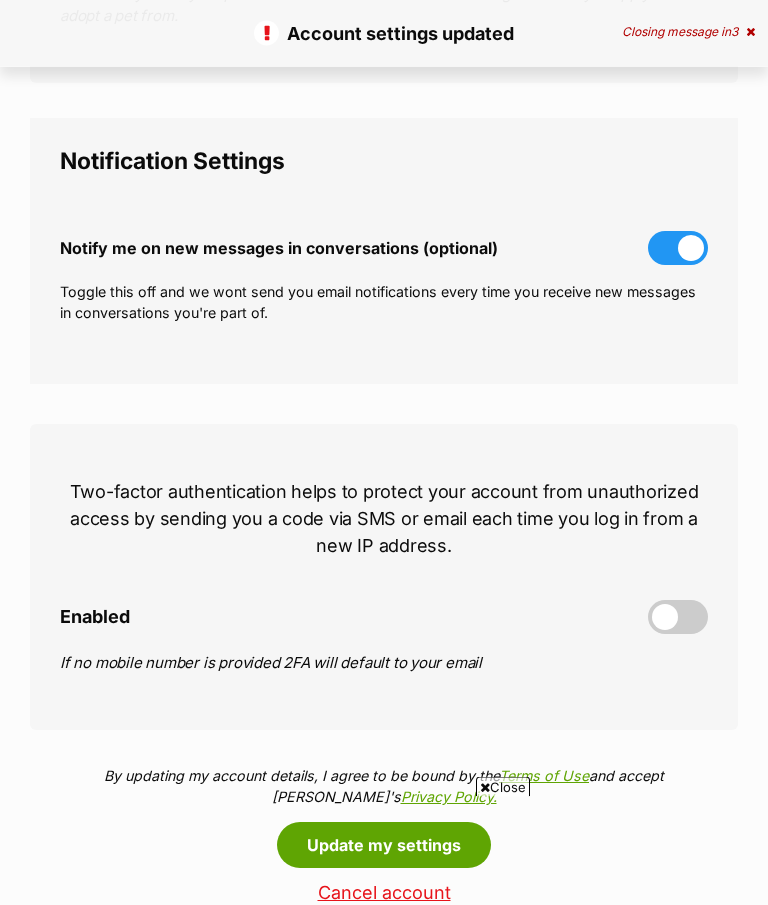 scroll, scrollTop: 661, scrollLeft: 0, axis: vertical 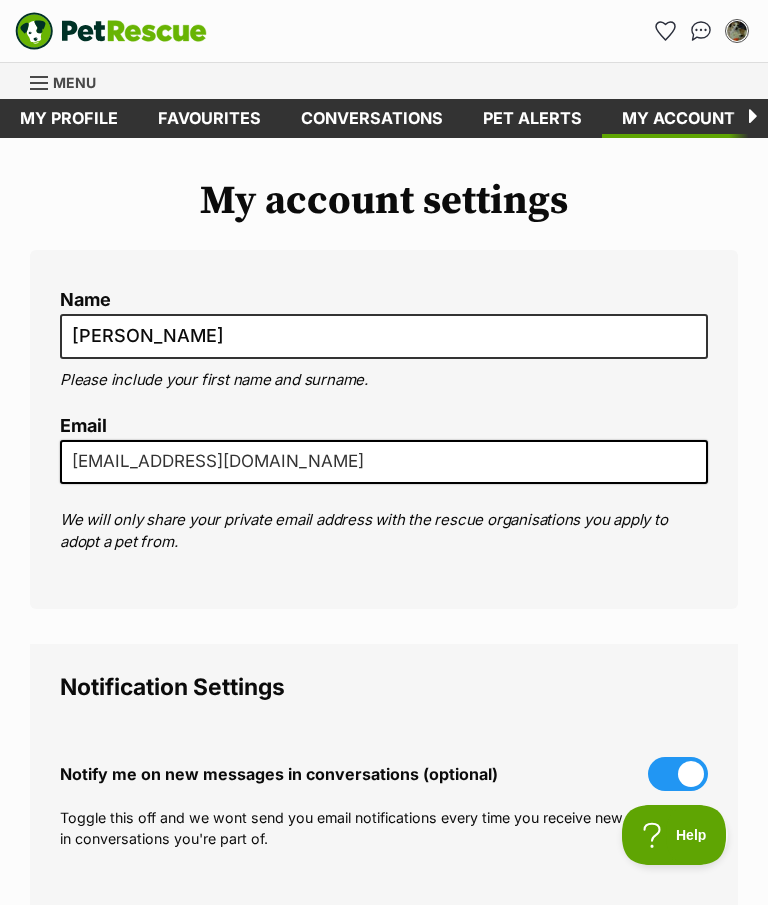 click on "My profile" at bounding box center (69, 118) 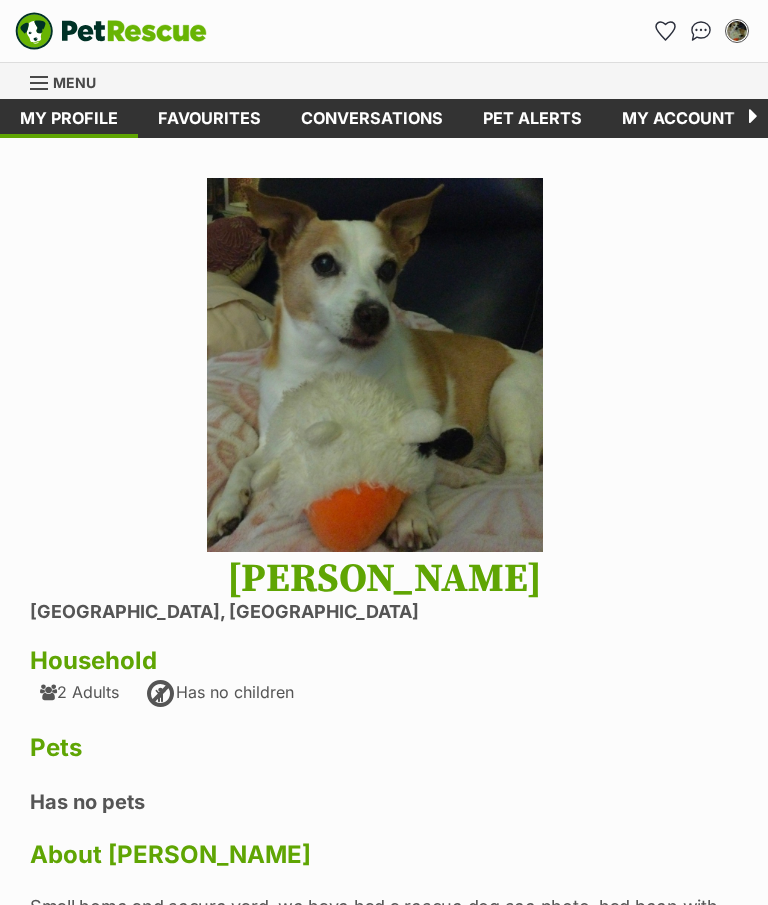 scroll, scrollTop: 38, scrollLeft: 0, axis: vertical 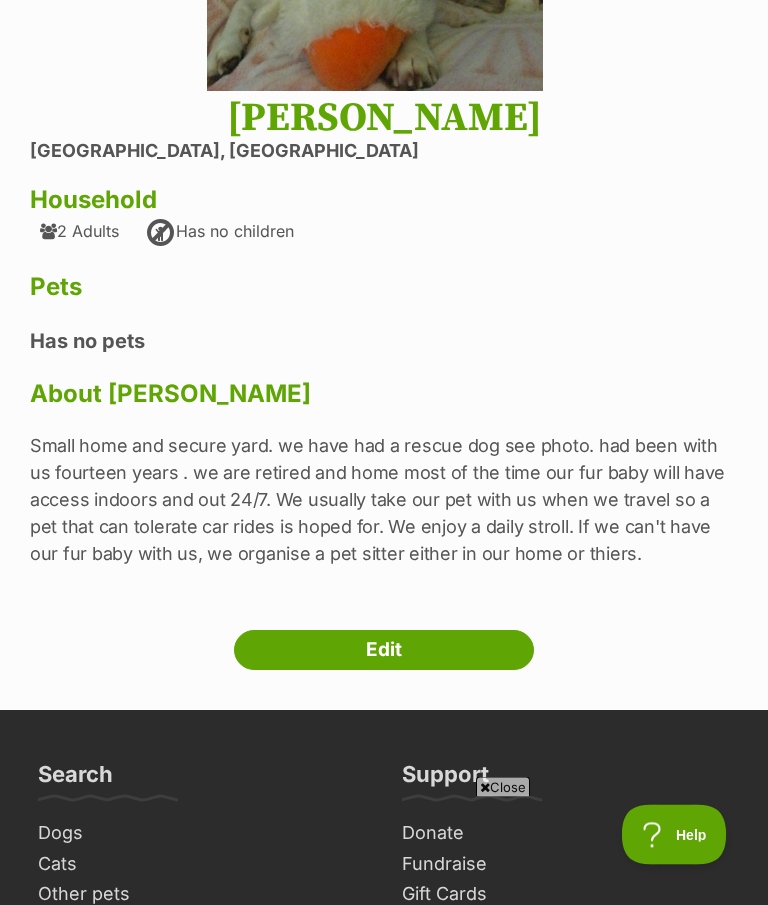 click on "Edit" at bounding box center (384, 651) 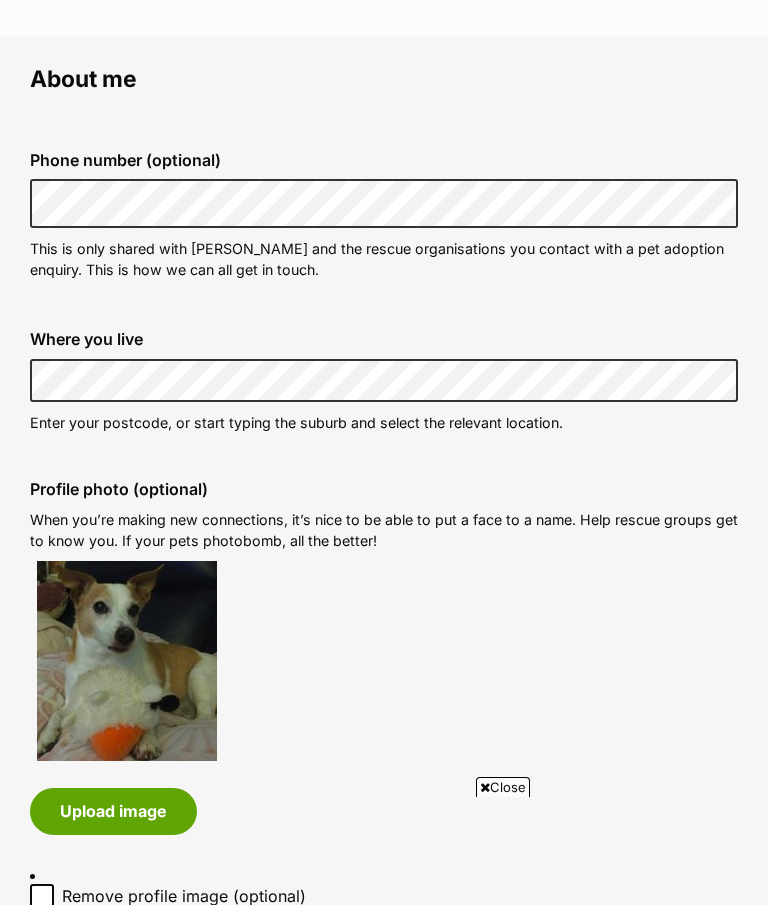 scroll, scrollTop: 736, scrollLeft: 0, axis: vertical 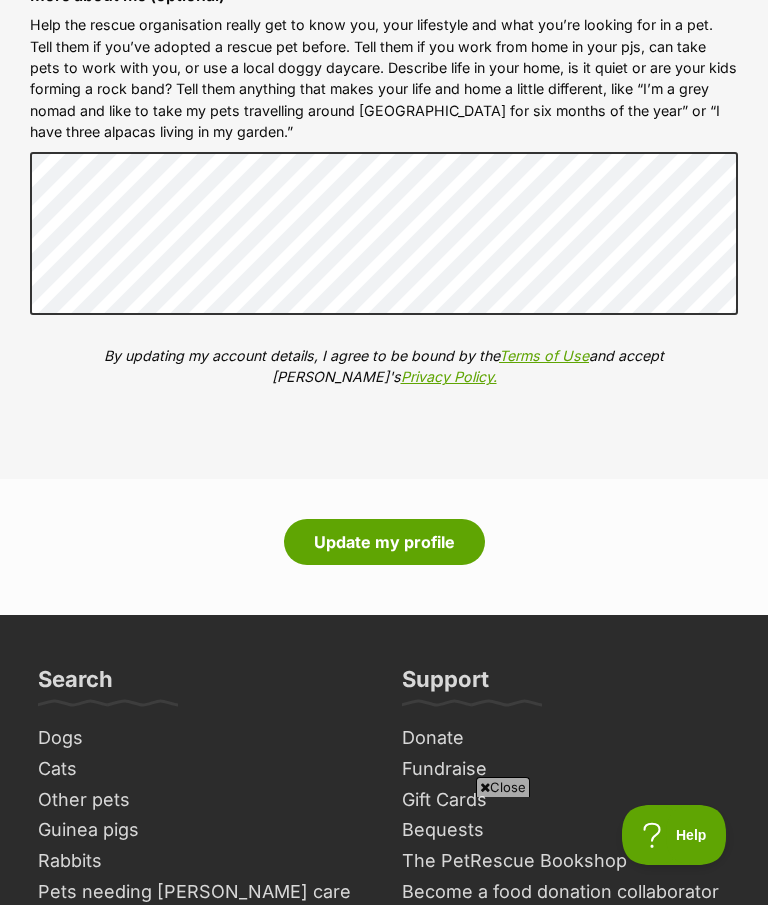 click on "Update my profile" at bounding box center (384, 542) 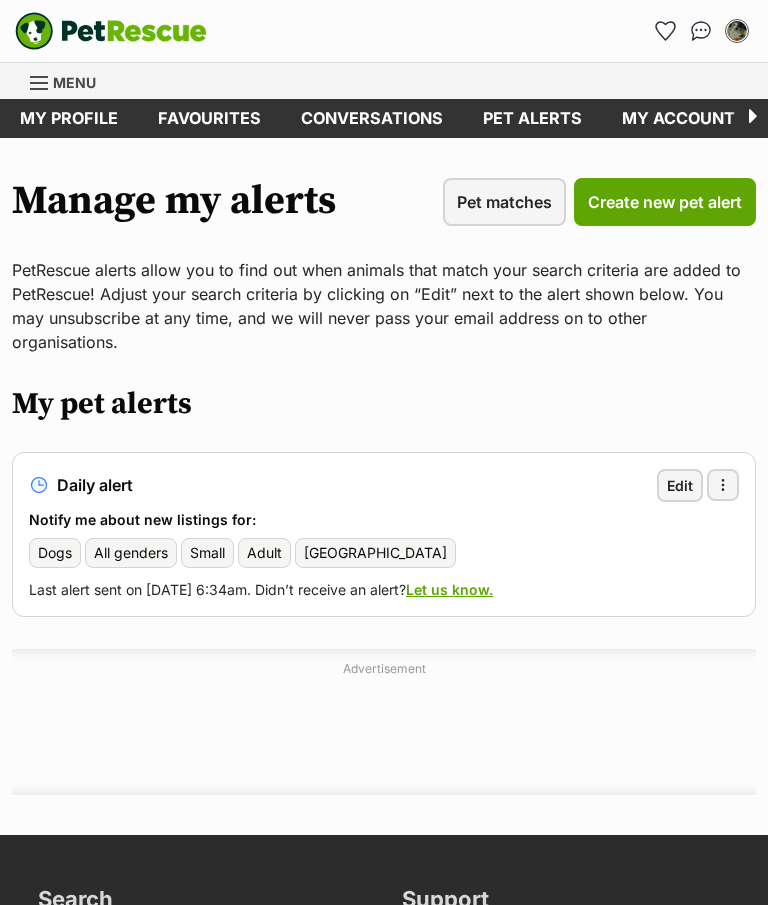 scroll, scrollTop: 0, scrollLeft: 0, axis: both 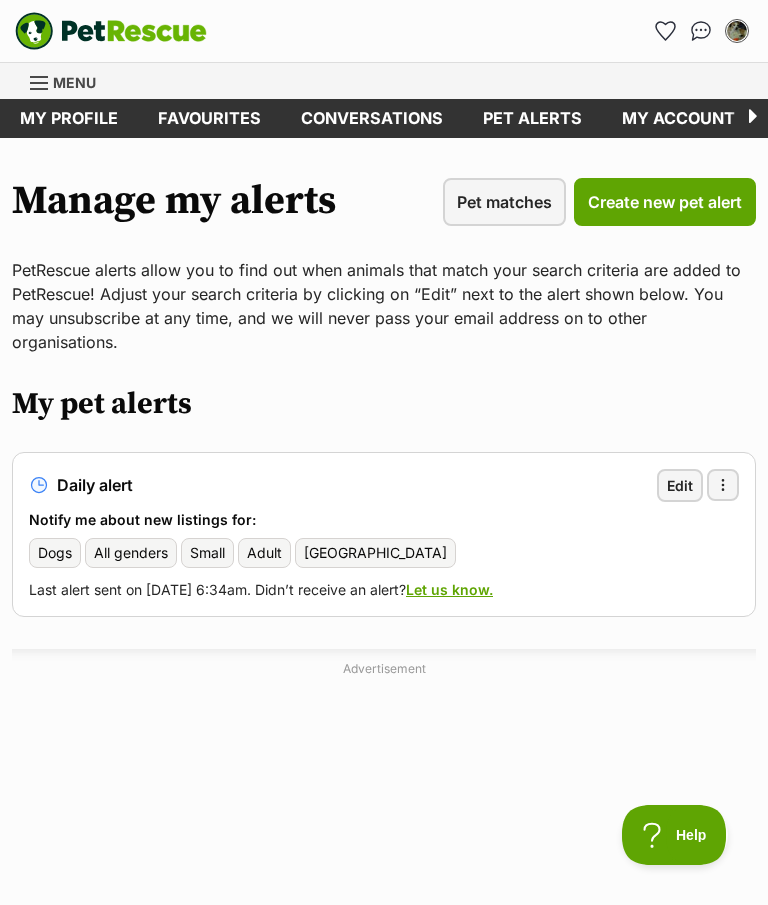 click on "Small" at bounding box center [207, 553] 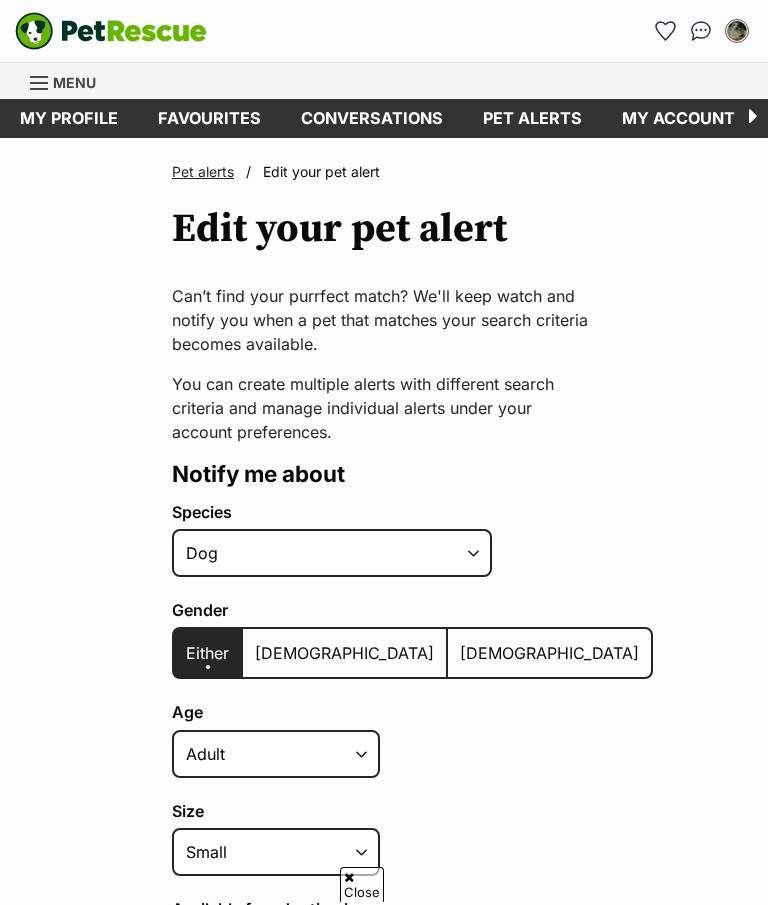 scroll, scrollTop: 295, scrollLeft: 0, axis: vertical 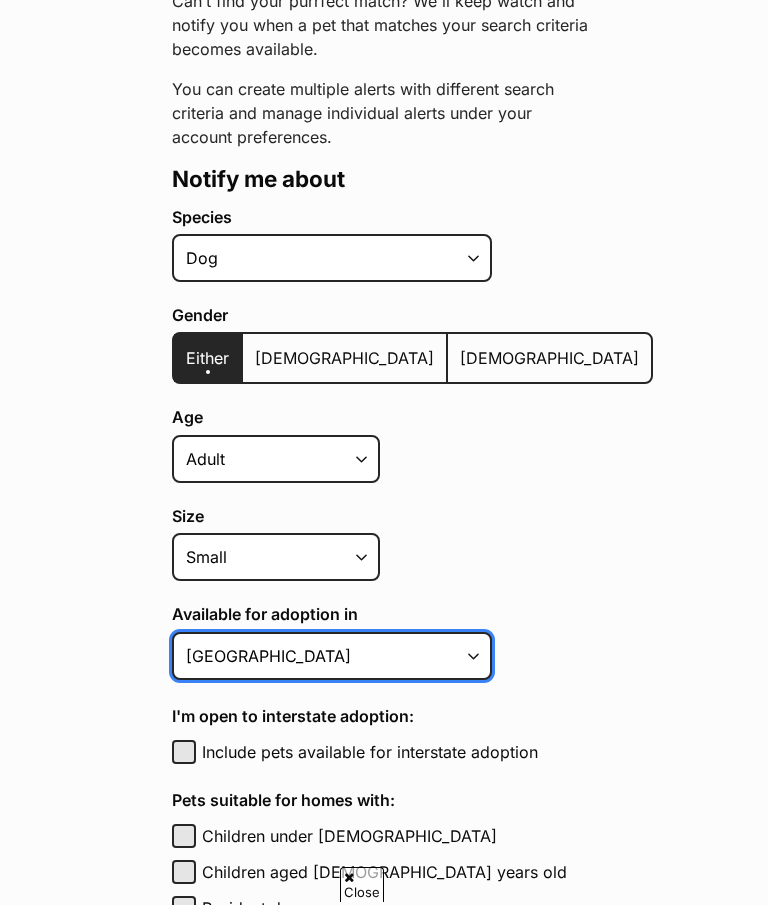 click on "Australian Capital Territory
New South Wales
Northern Territory
Queensland
South Australia
Tasmania
Victoria
Western Australia
All states" at bounding box center [332, 656] 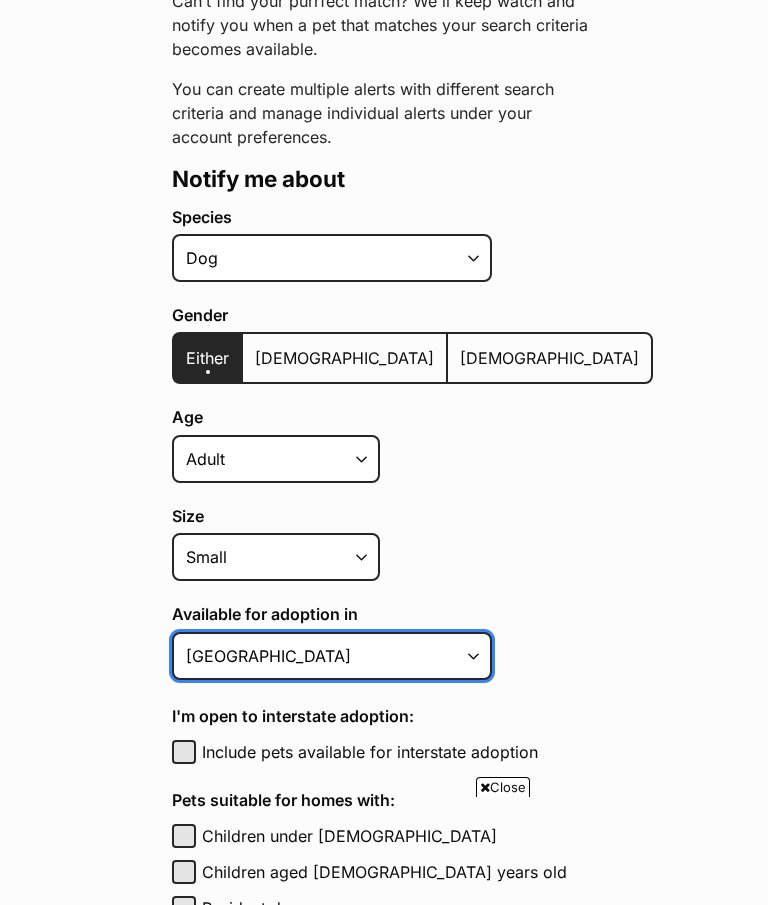 scroll, scrollTop: 295, scrollLeft: 0, axis: vertical 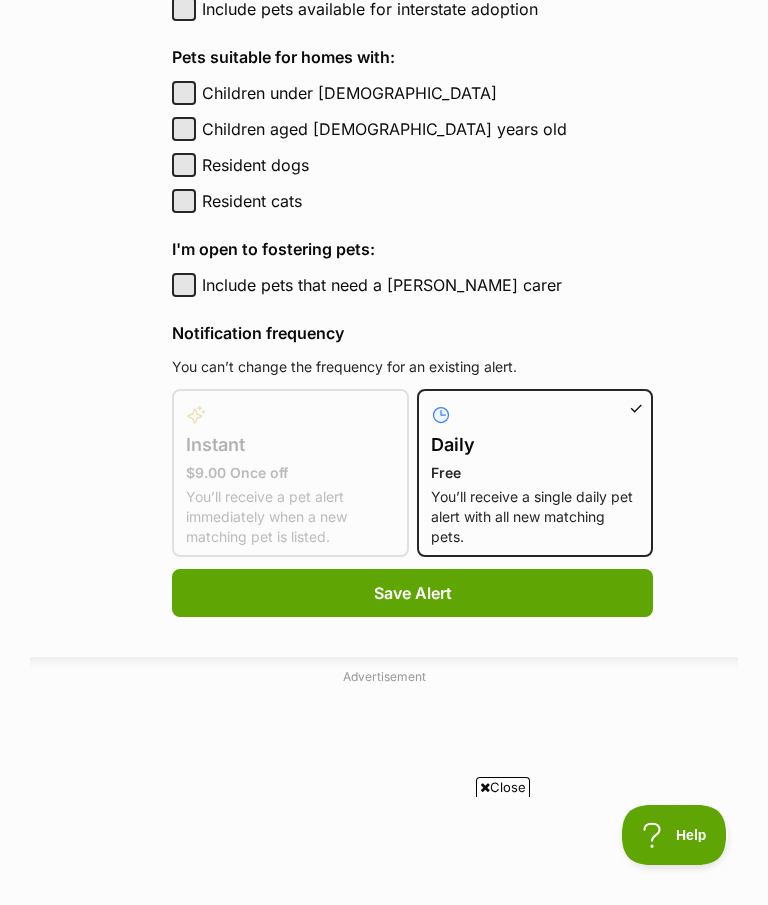 click on "Save Alert" at bounding box center [413, 593] 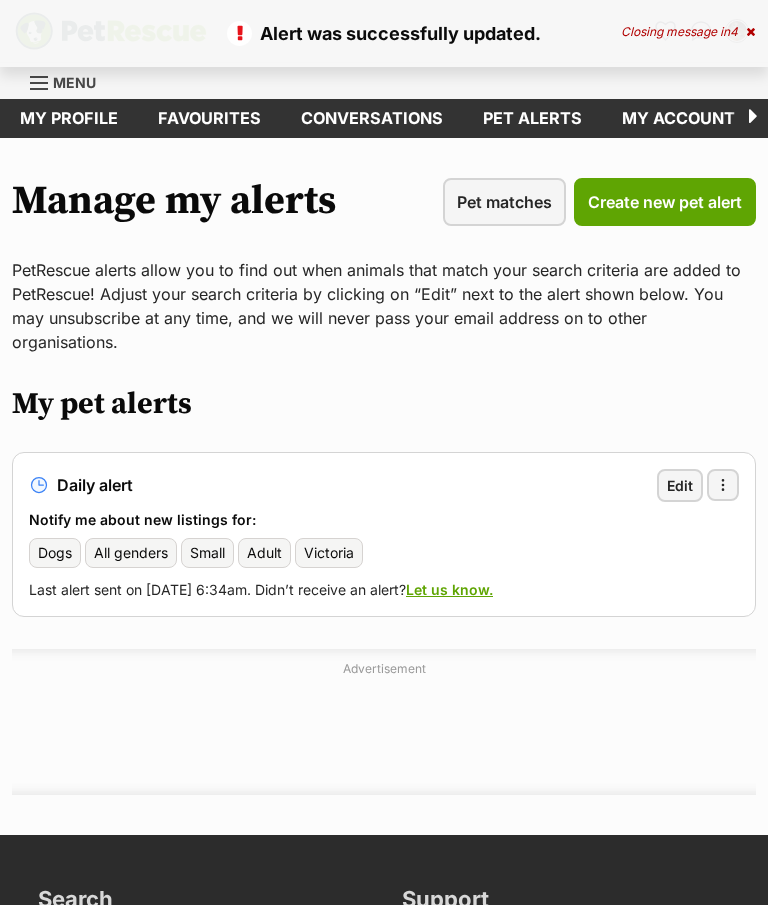 scroll, scrollTop: 14, scrollLeft: 0, axis: vertical 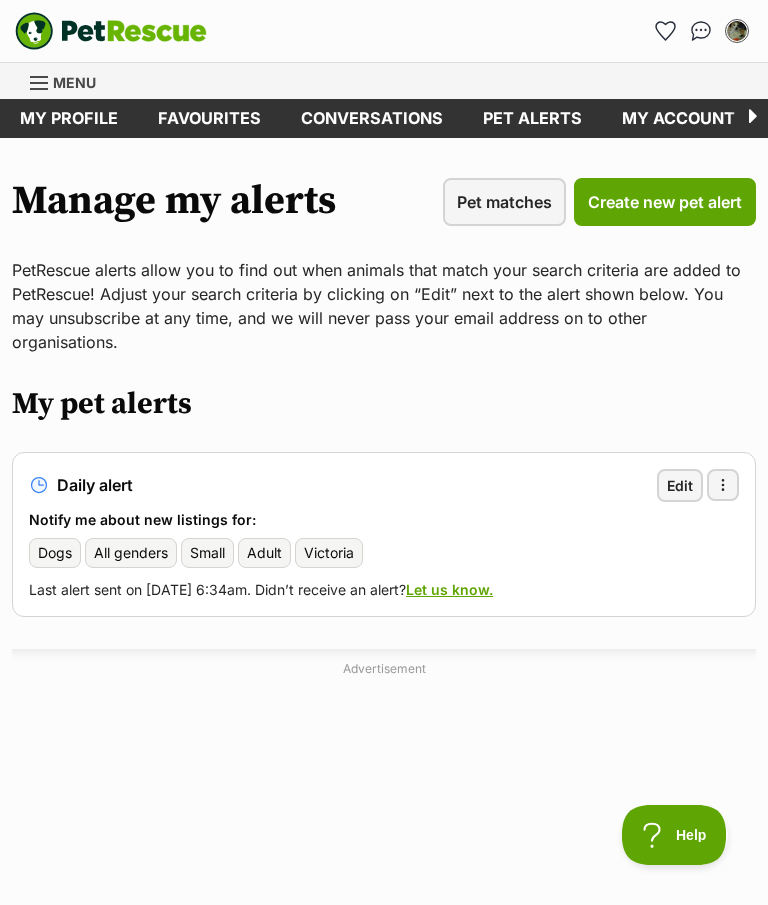 click on "Pet matches" at bounding box center [504, 202] 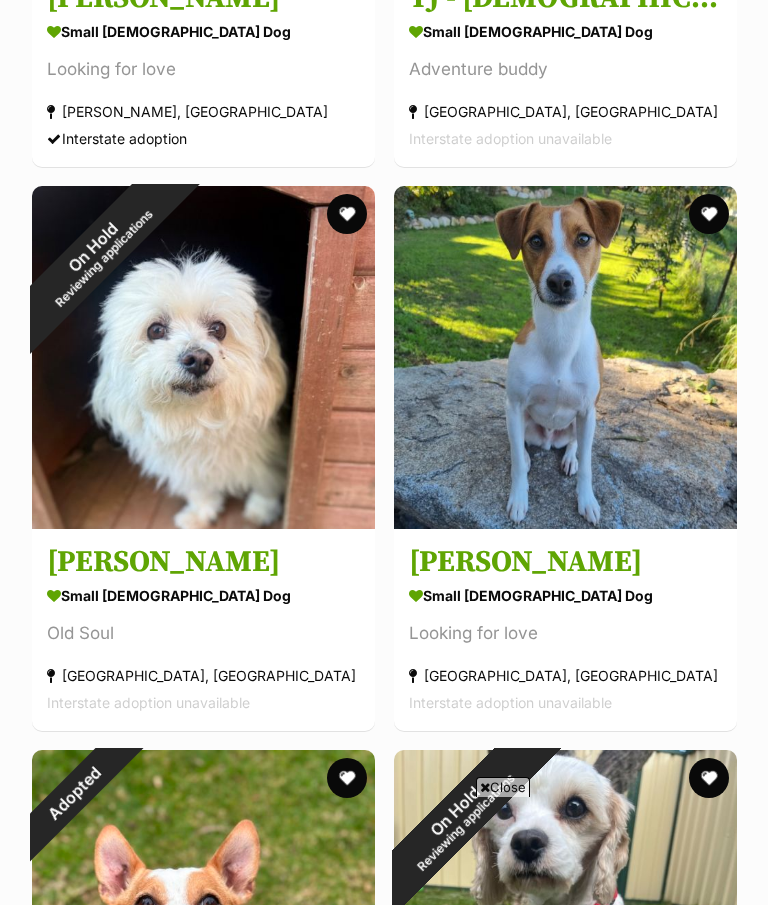 scroll, scrollTop: 971, scrollLeft: 0, axis: vertical 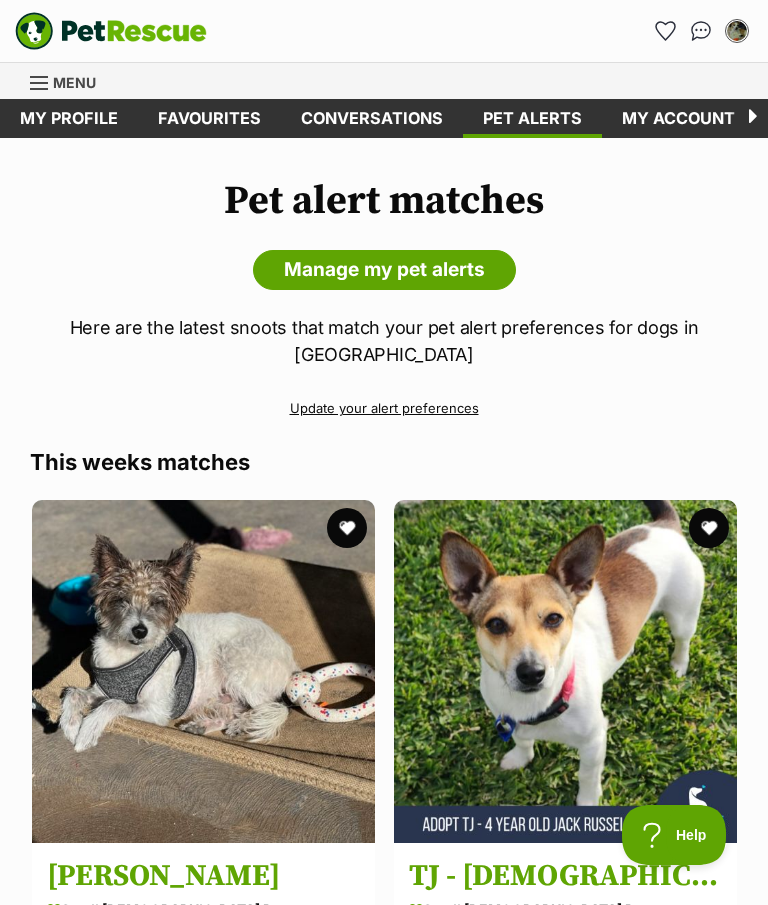 click on "My account" at bounding box center [678, 118] 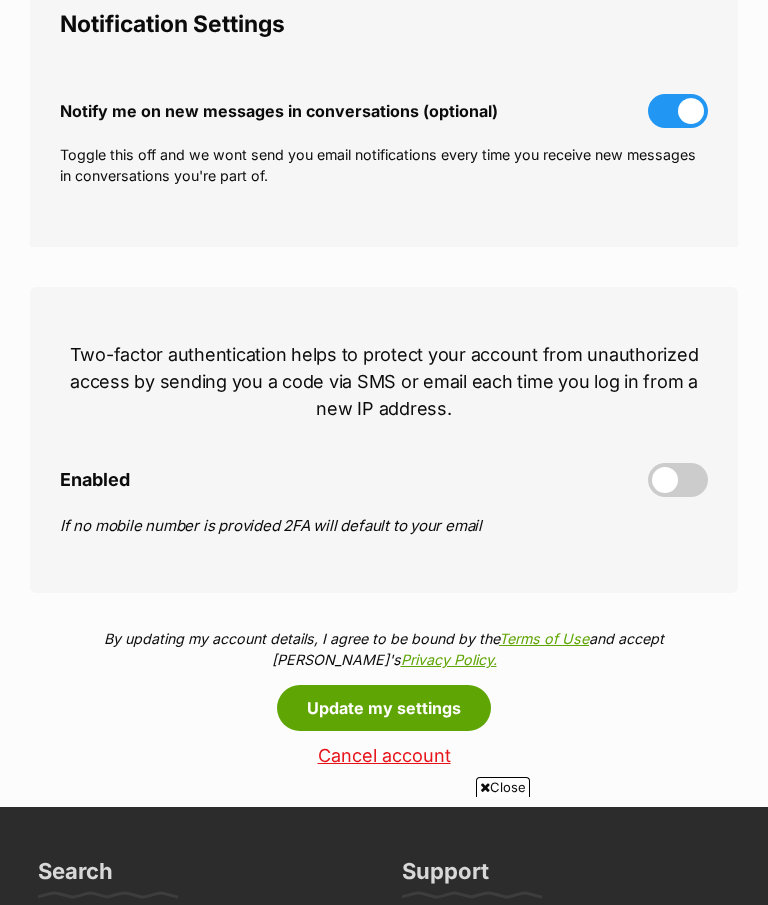scroll, scrollTop: 710, scrollLeft: 0, axis: vertical 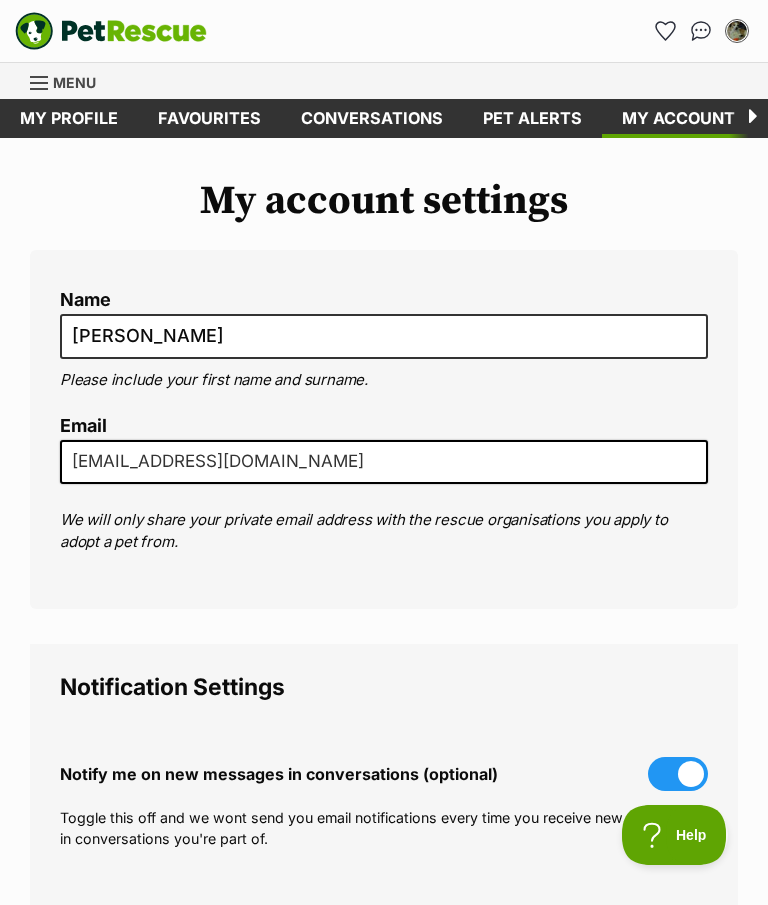click at bounding box center (737, 31) 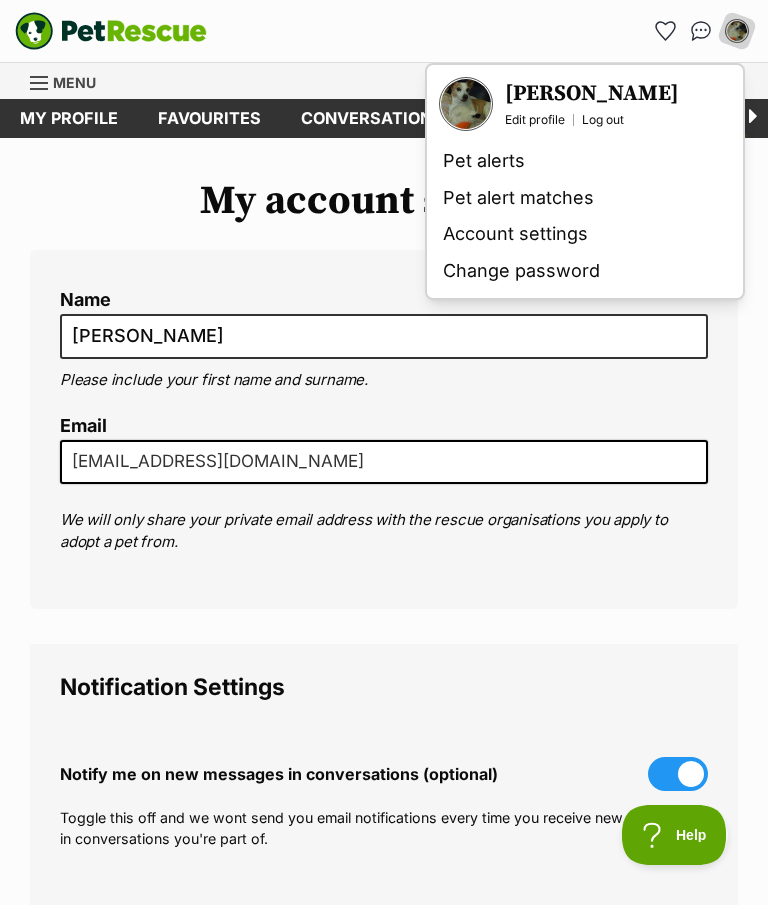 click on "My account settings" at bounding box center (384, 201) 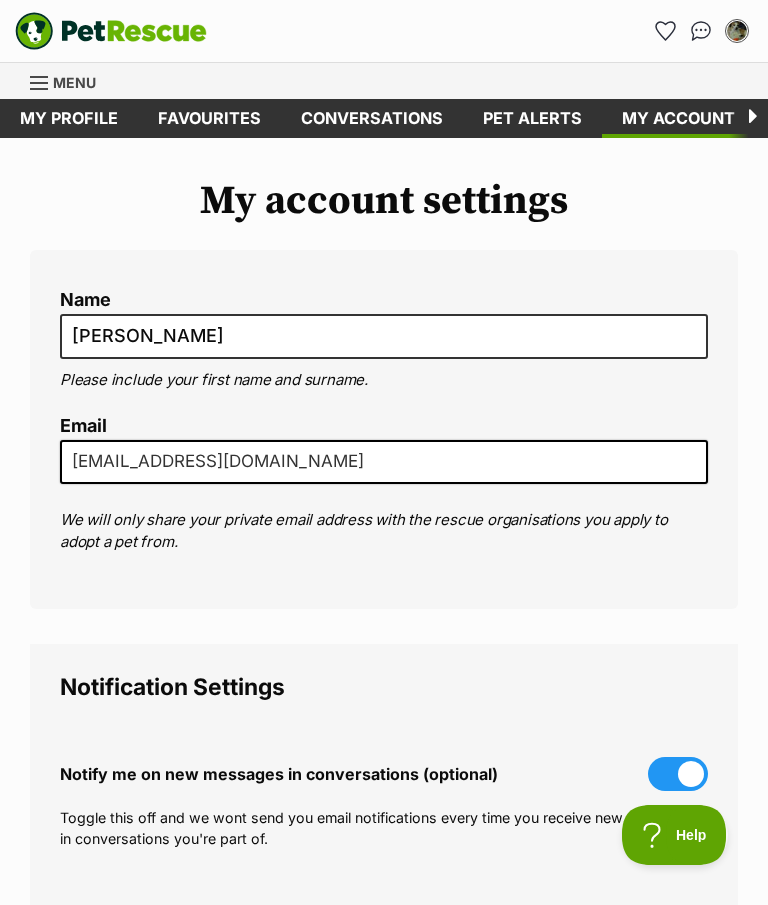 click at bounding box center (701, 31) 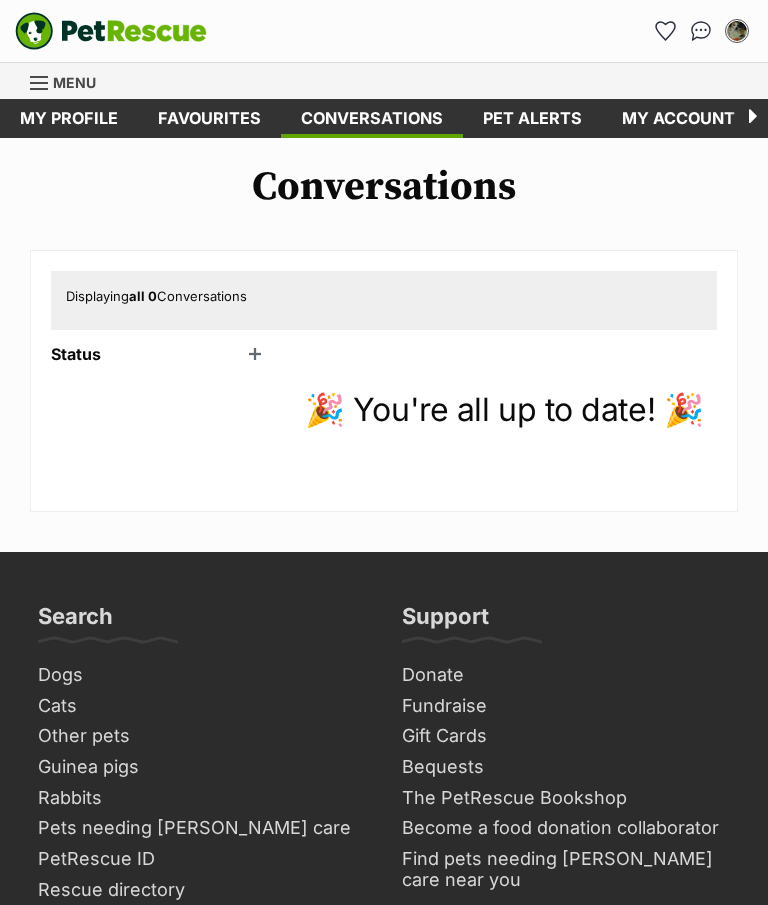 scroll, scrollTop: 0, scrollLeft: 0, axis: both 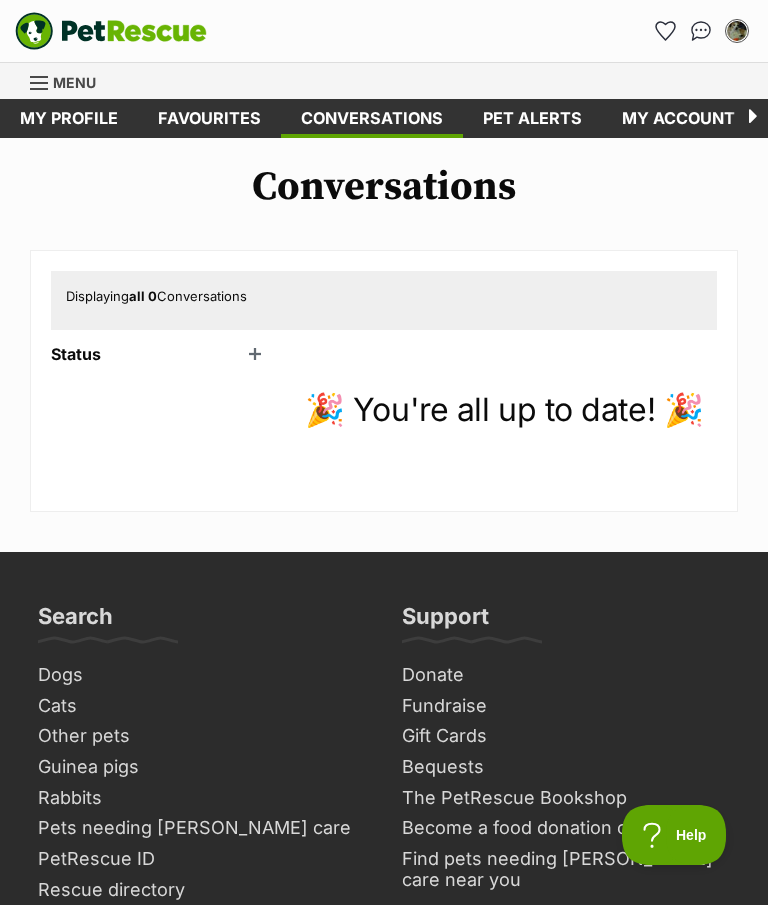 click at bounding box center [748, 118] 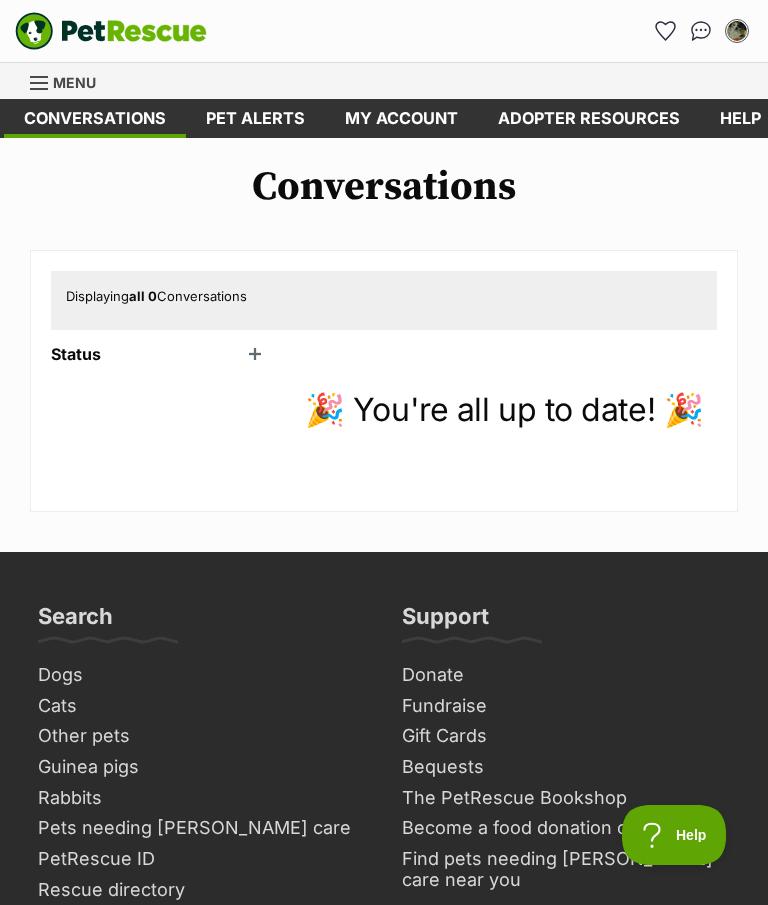 scroll, scrollTop: 0, scrollLeft: 276, axis: horizontal 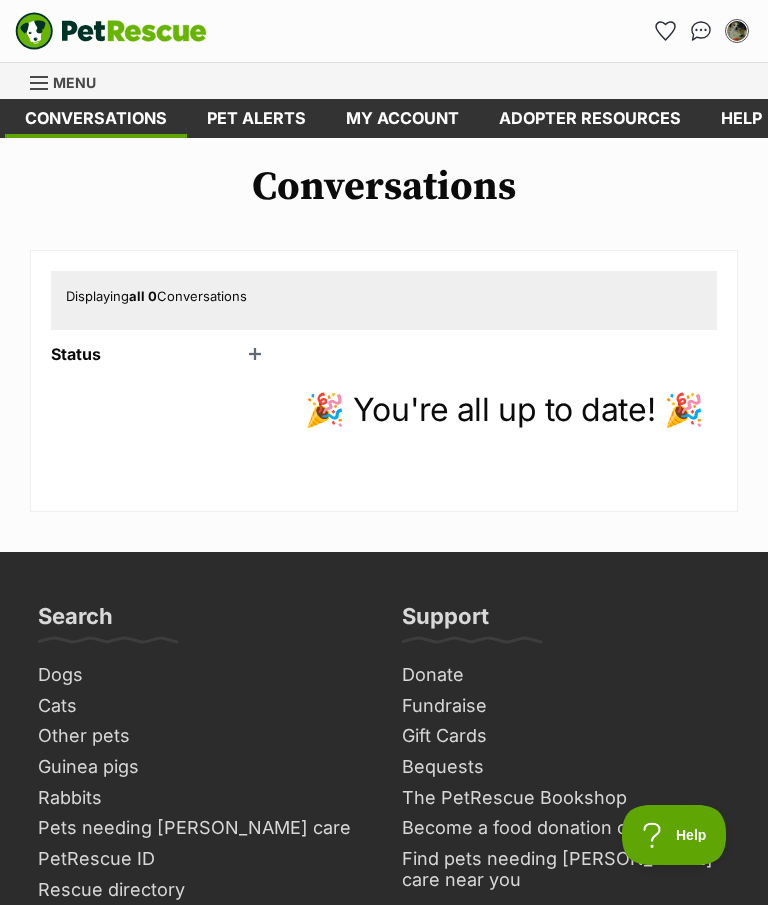 click on "My account" at bounding box center (402, 118) 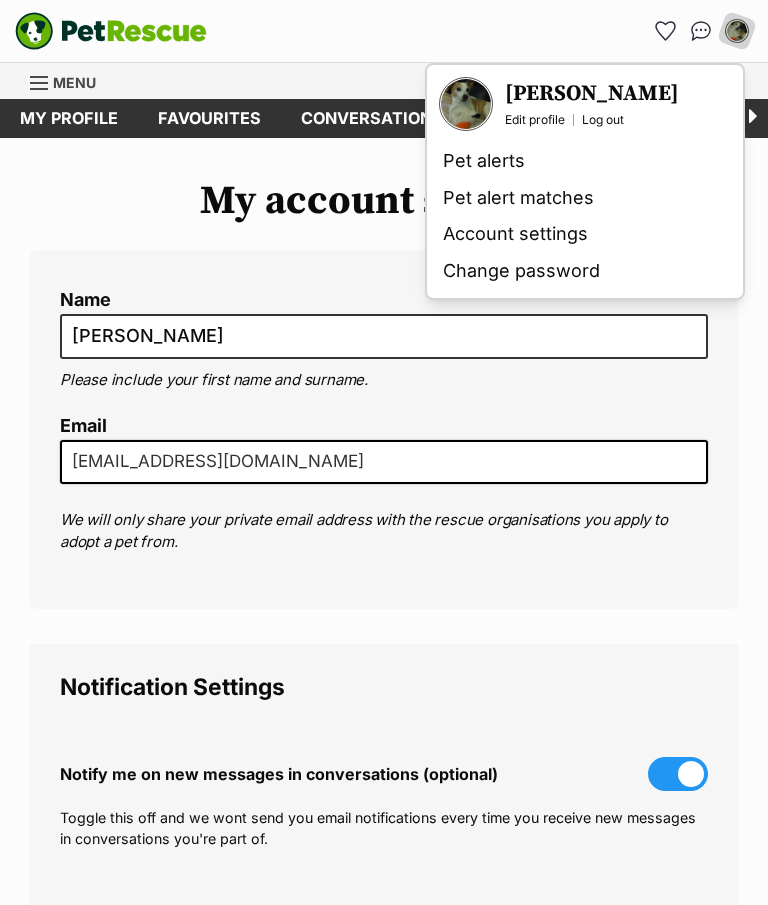scroll, scrollTop: 0, scrollLeft: 0, axis: both 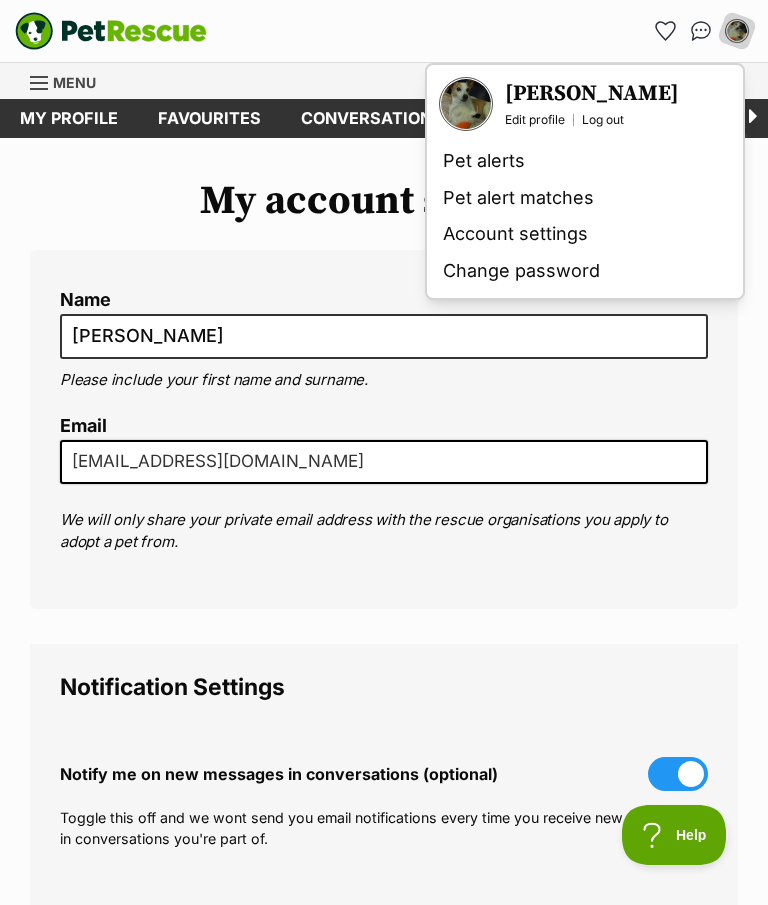 click on "Log out" at bounding box center [603, 120] 